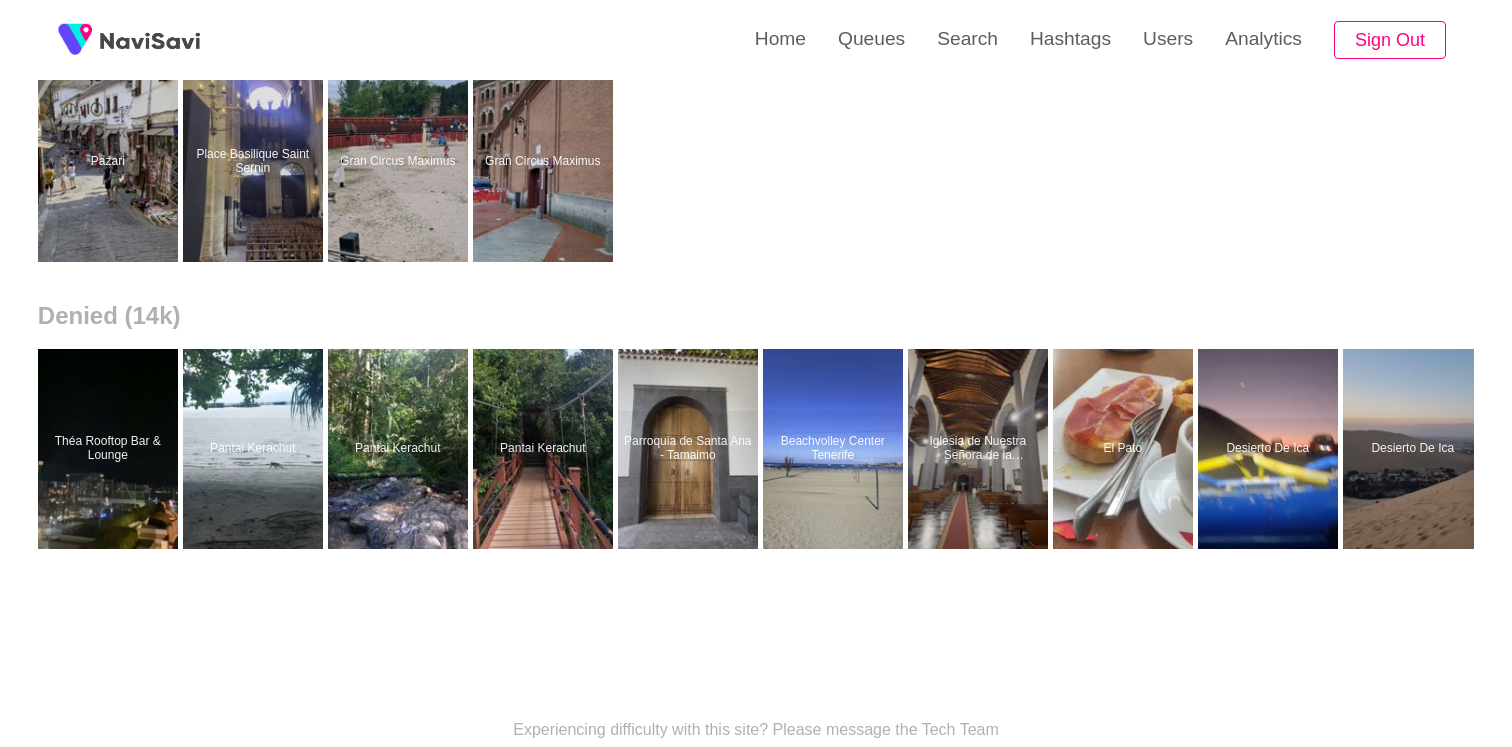 scroll, scrollTop: 651, scrollLeft: 0, axis: vertical 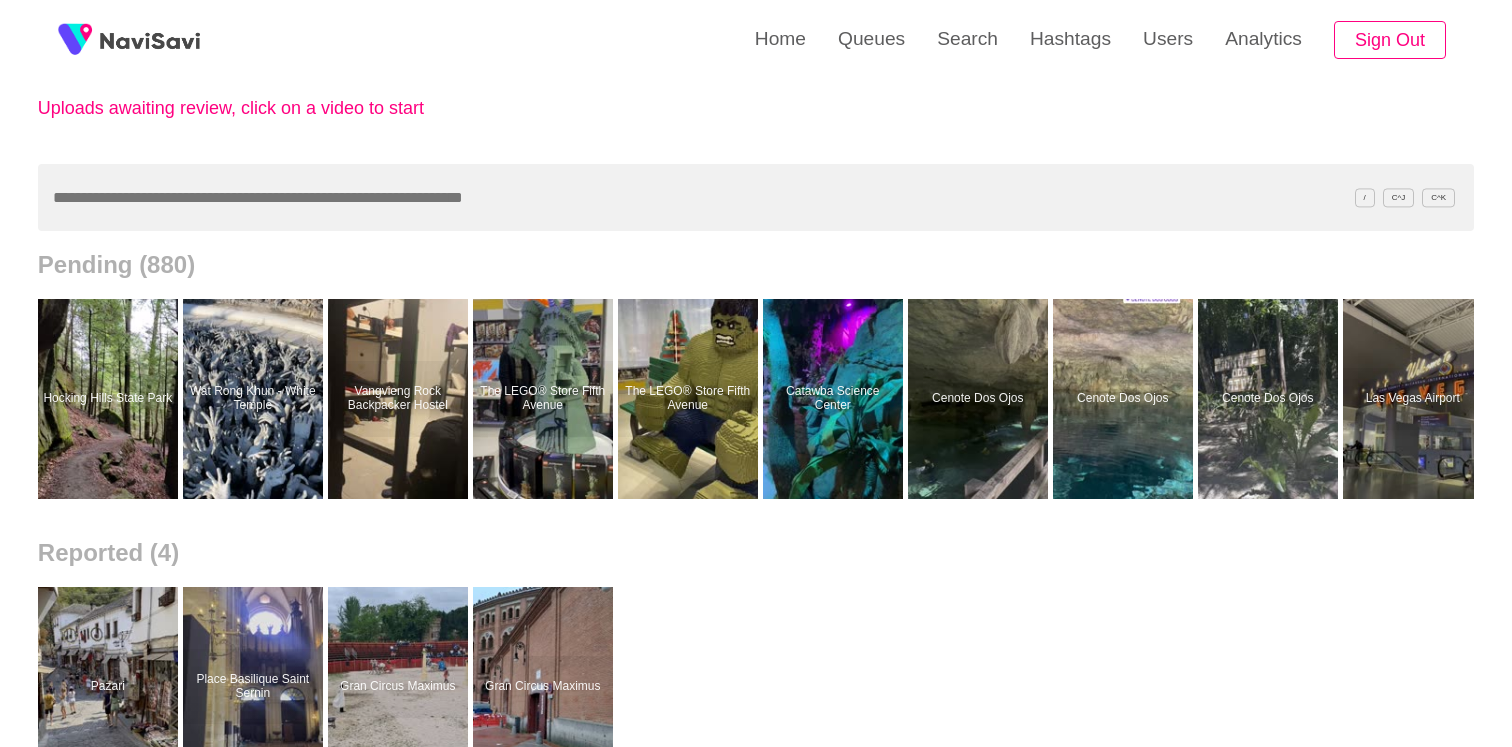 click on "Home Queues Search Hashtags Users Analytics Sign Out" at bounding box center (756, 40) 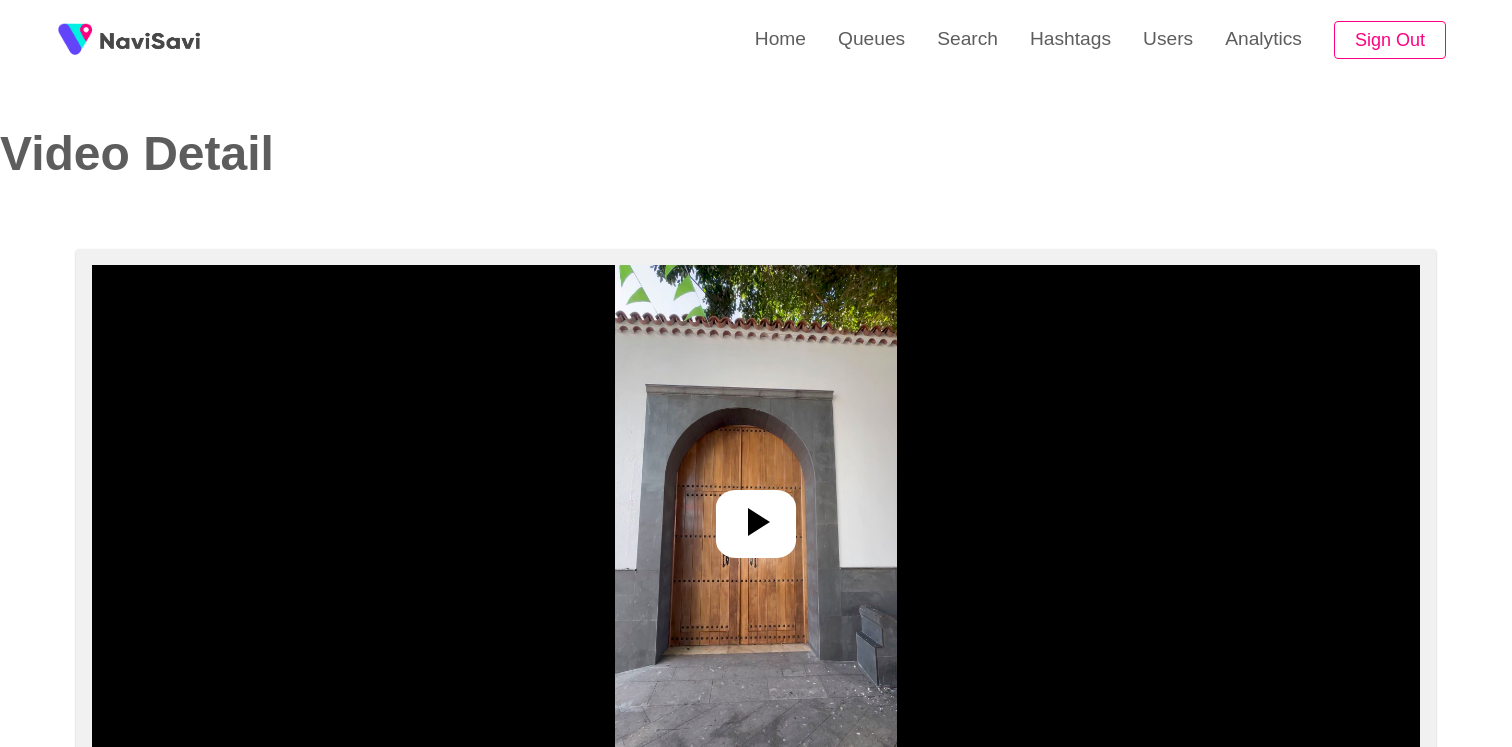 select on "****" 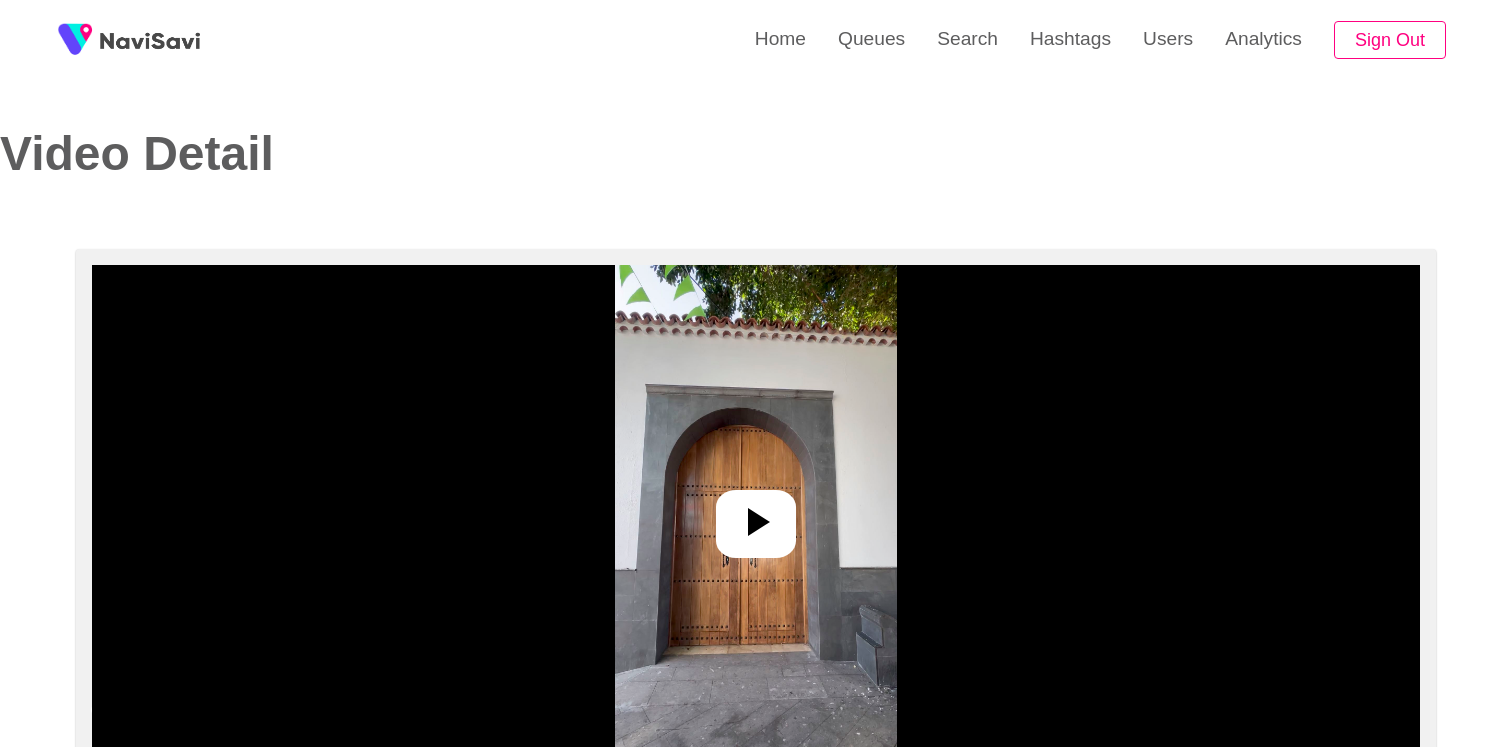 click at bounding box center [755, 515] 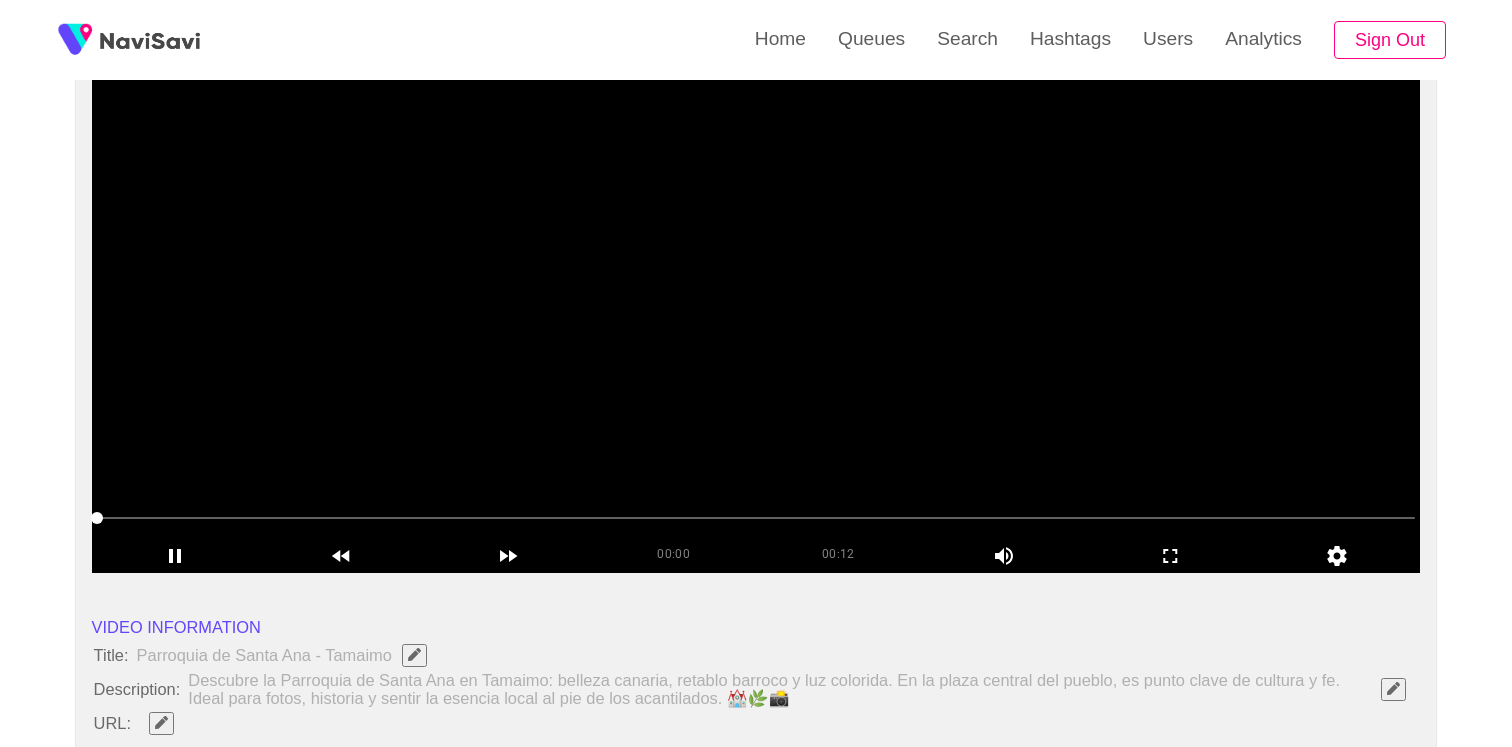 scroll, scrollTop: 208, scrollLeft: 0, axis: vertical 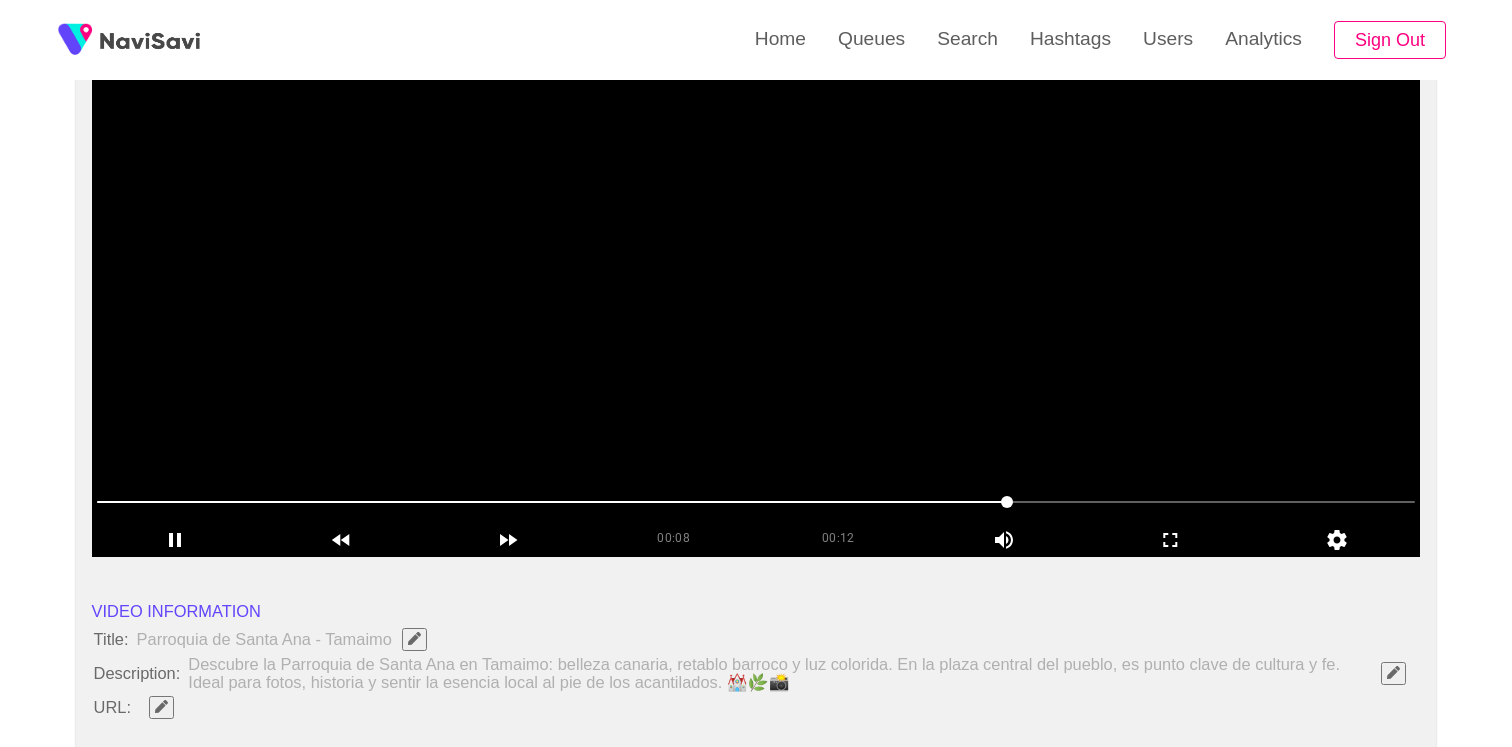 click at bounding box center [756, 307] 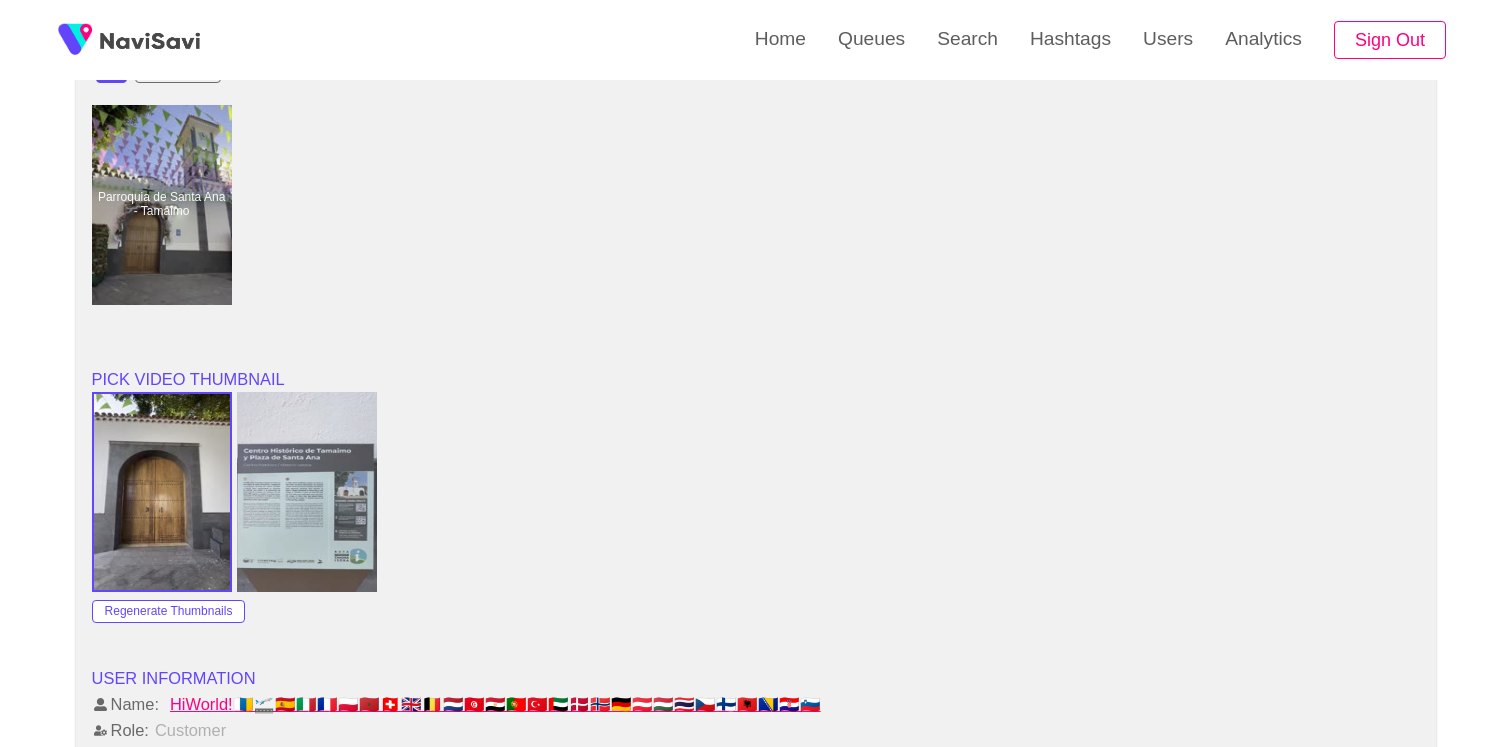 scroll, scrollTop: 2074, scrollLeft: 0, axis: vertical 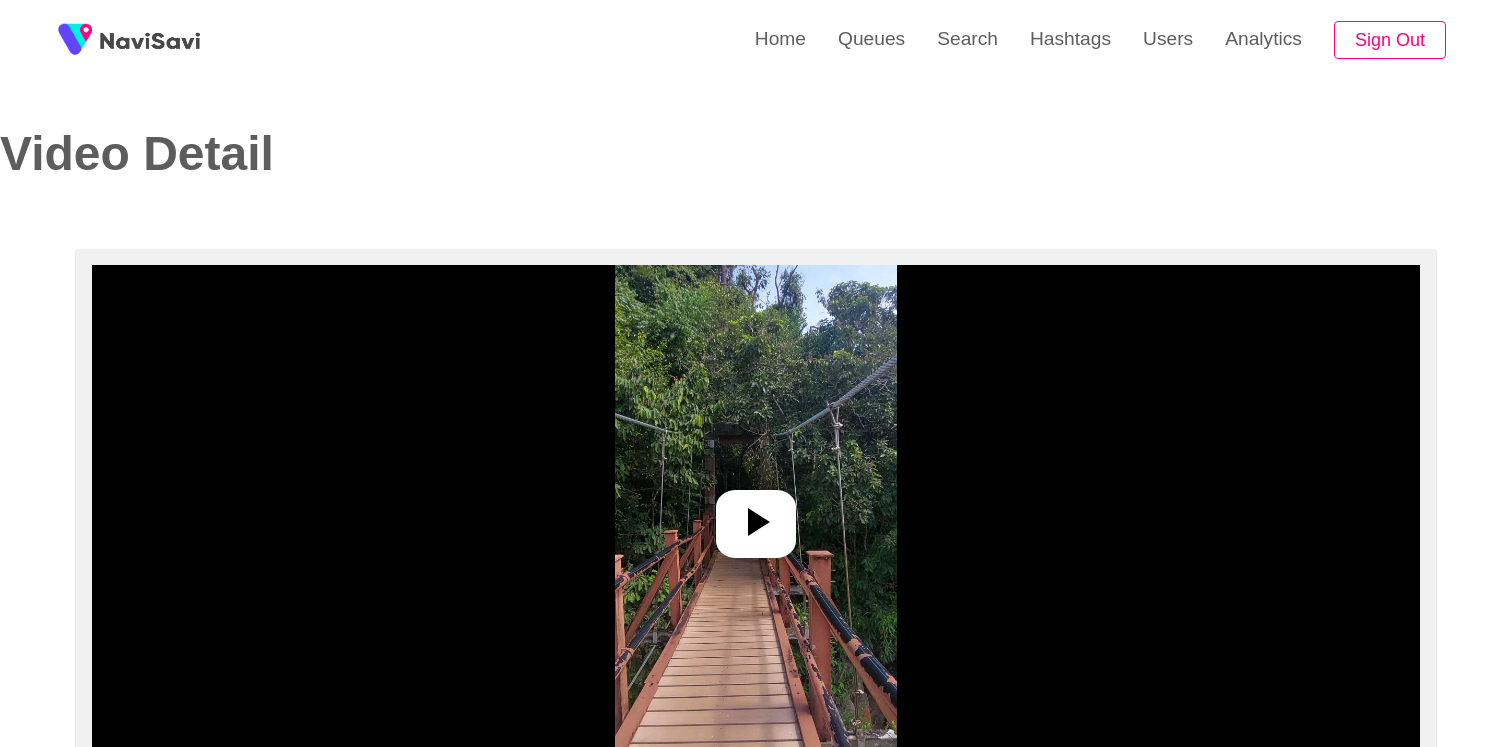 select on "**********" 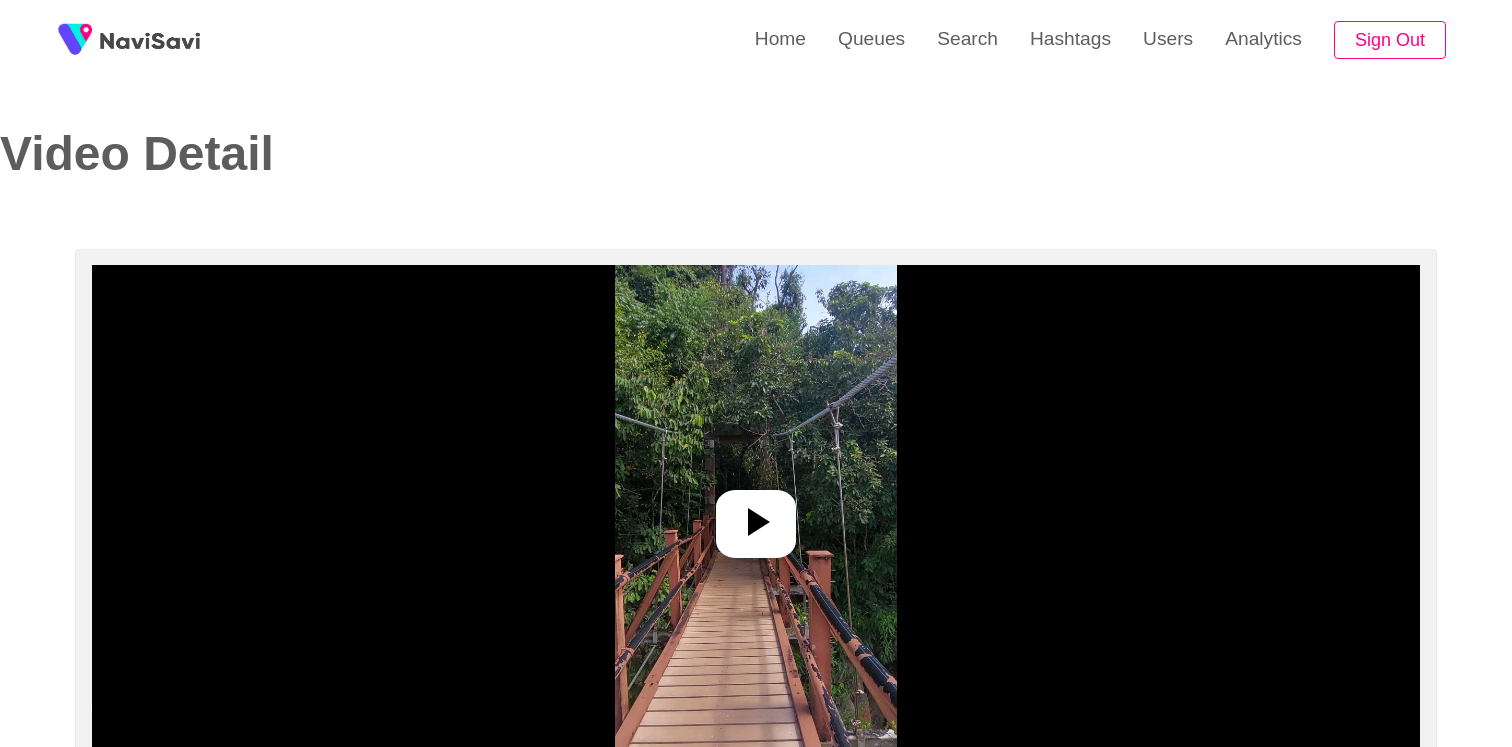 click at bounding box center (756, 515) 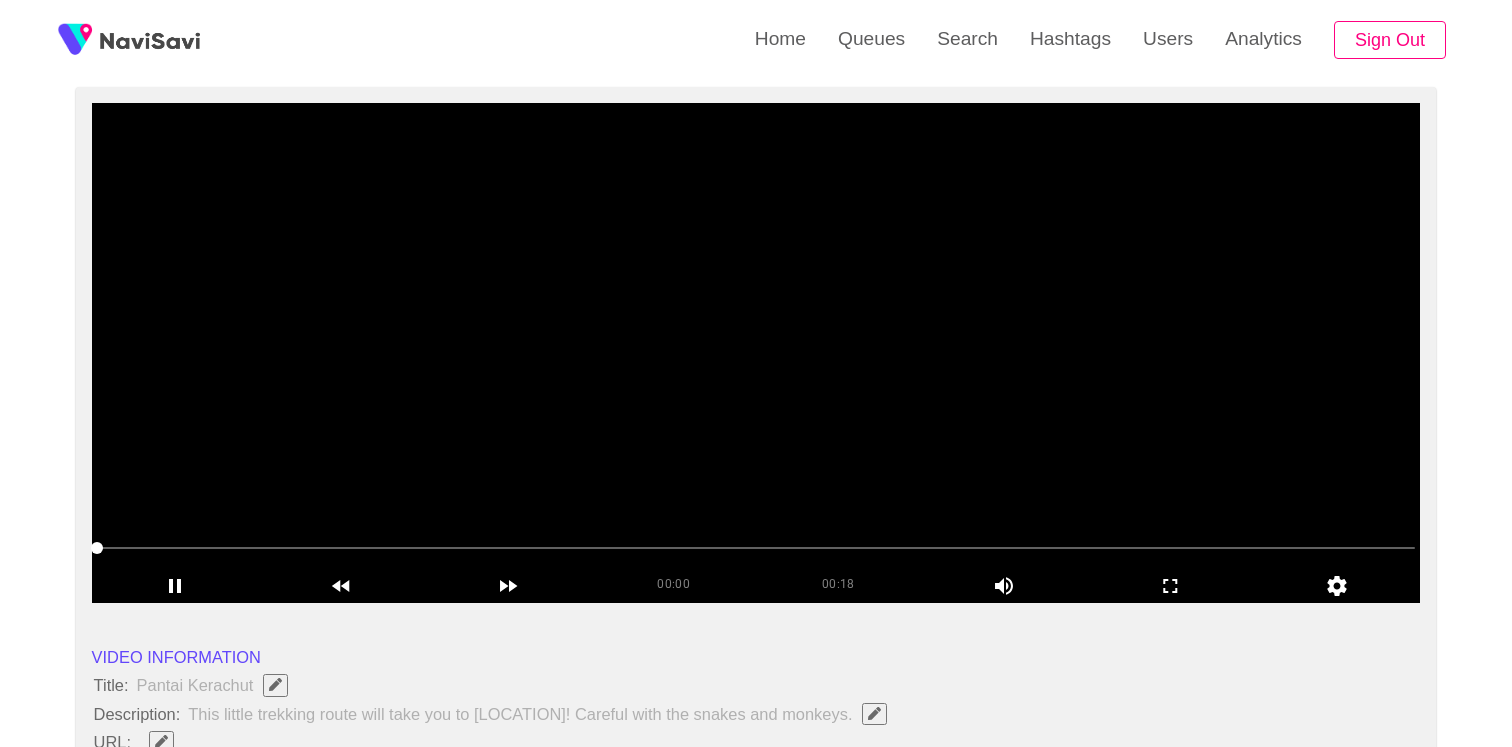 scroll, scrollTop: 183, scrollLeft: 0, axis: vertical 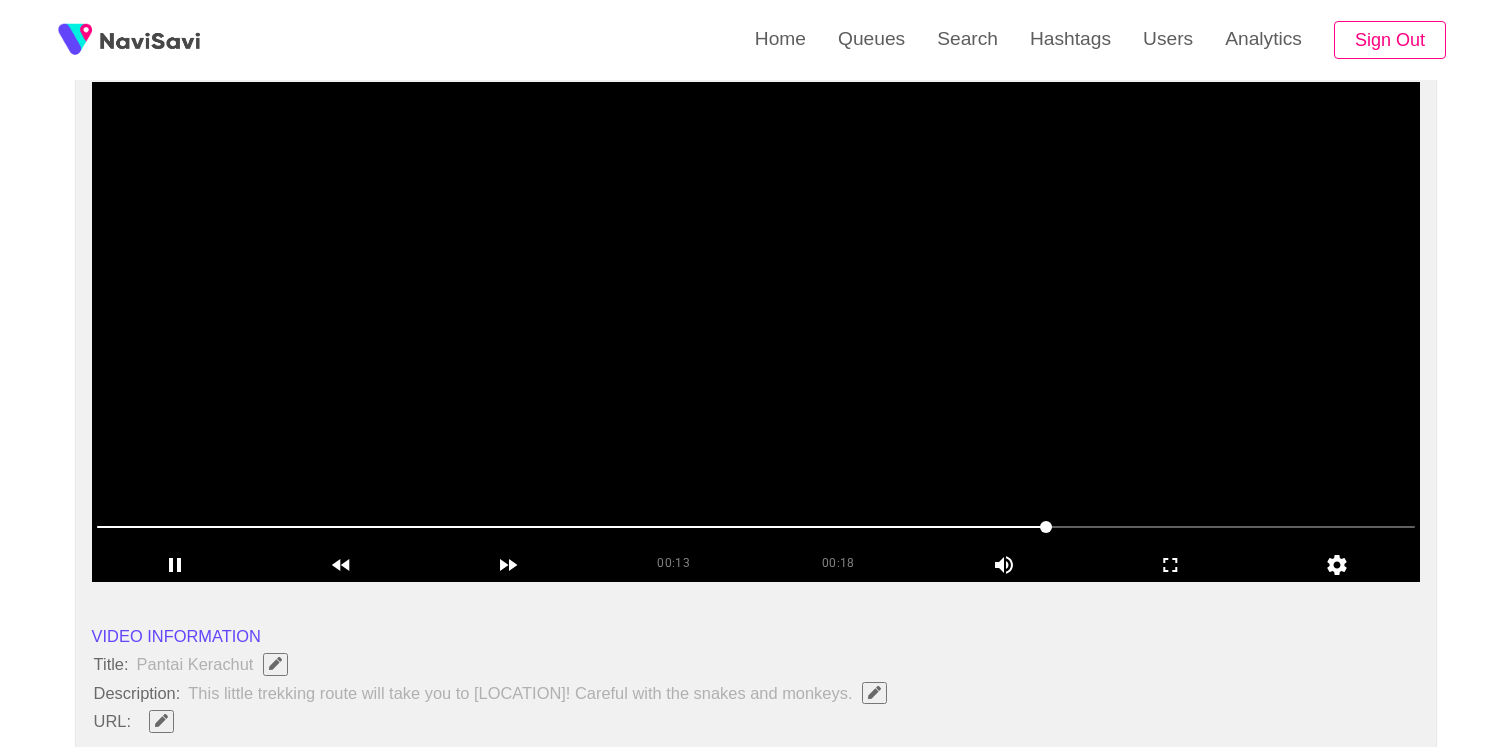 click at bounding box center (756, 332) 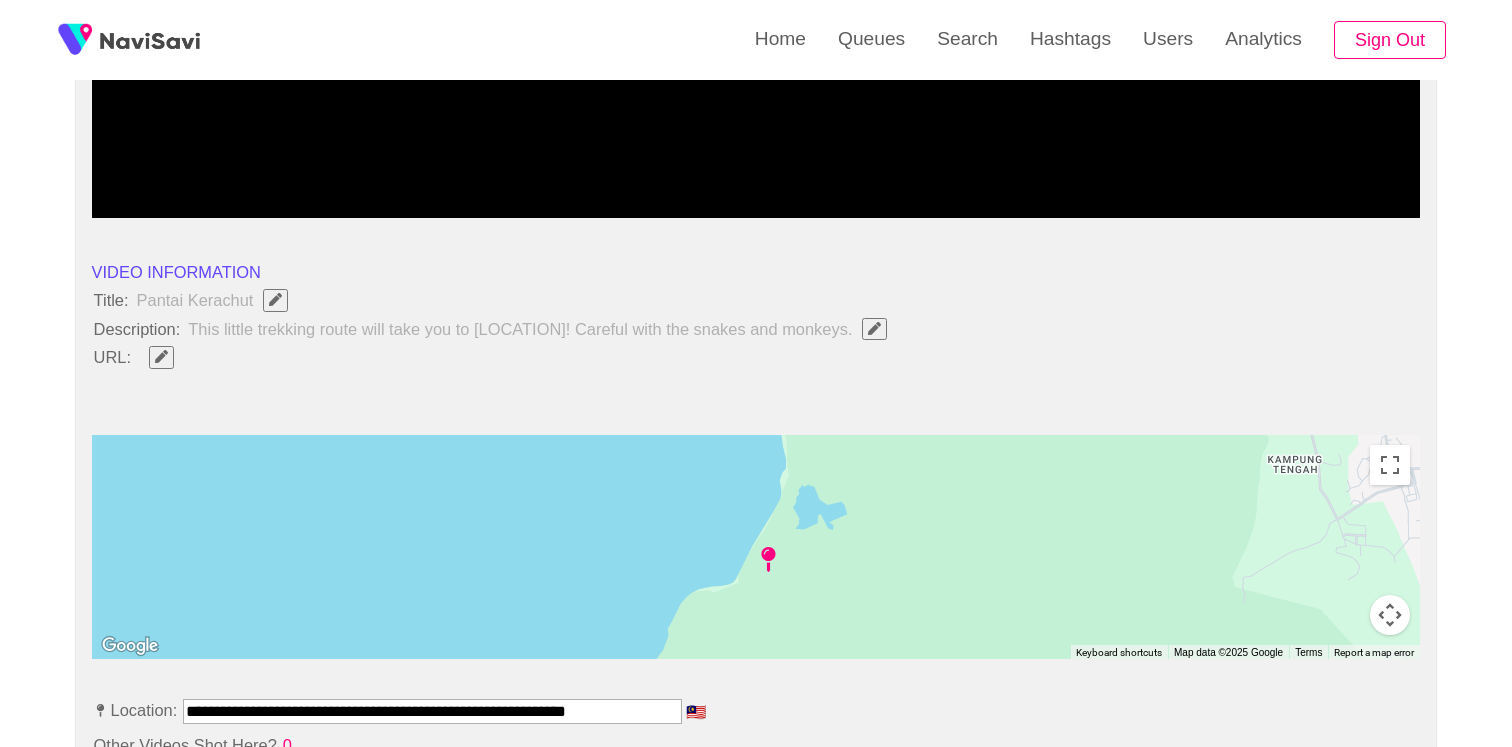 scroll, scrollTop: 77, scrollLeft: 0, axis: vertical 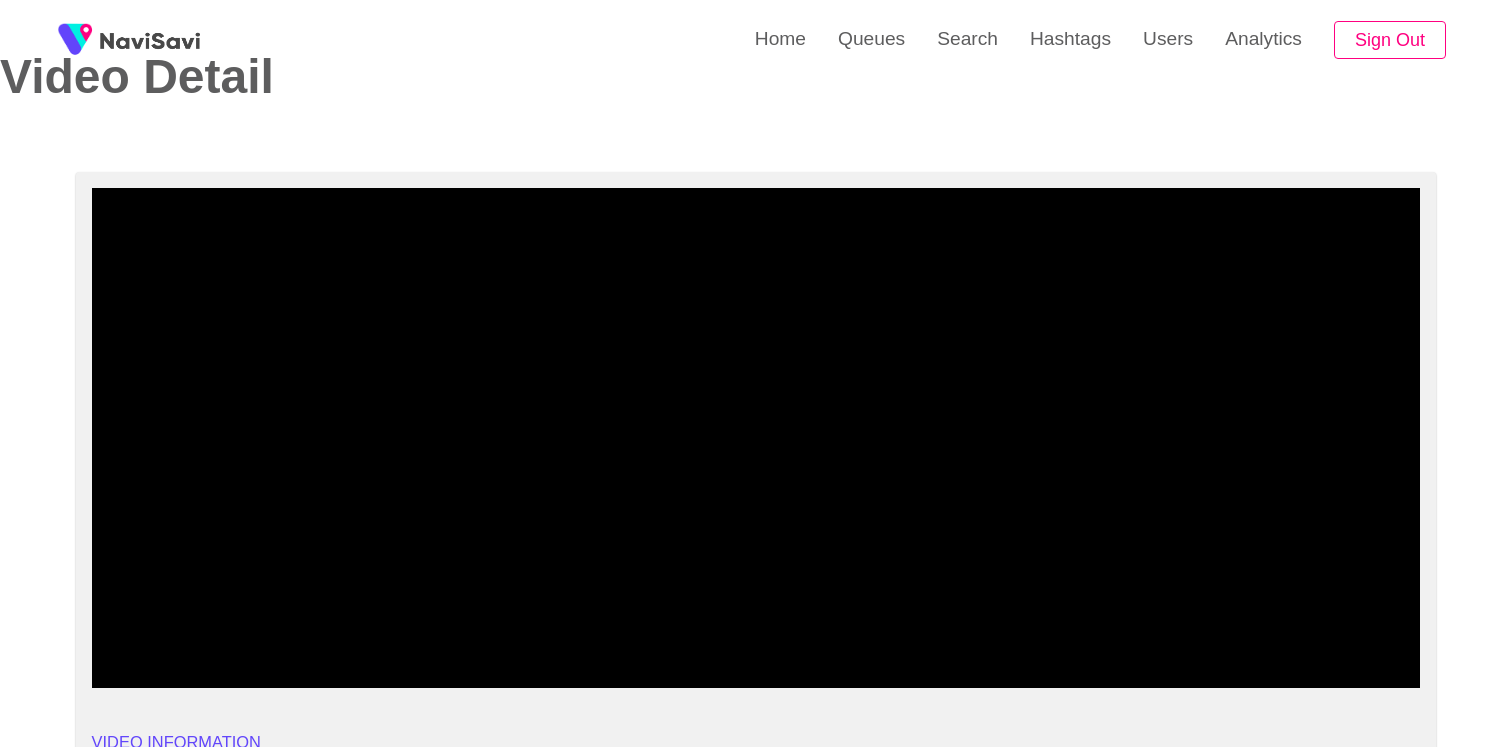 click at bounding box center (756, 438) 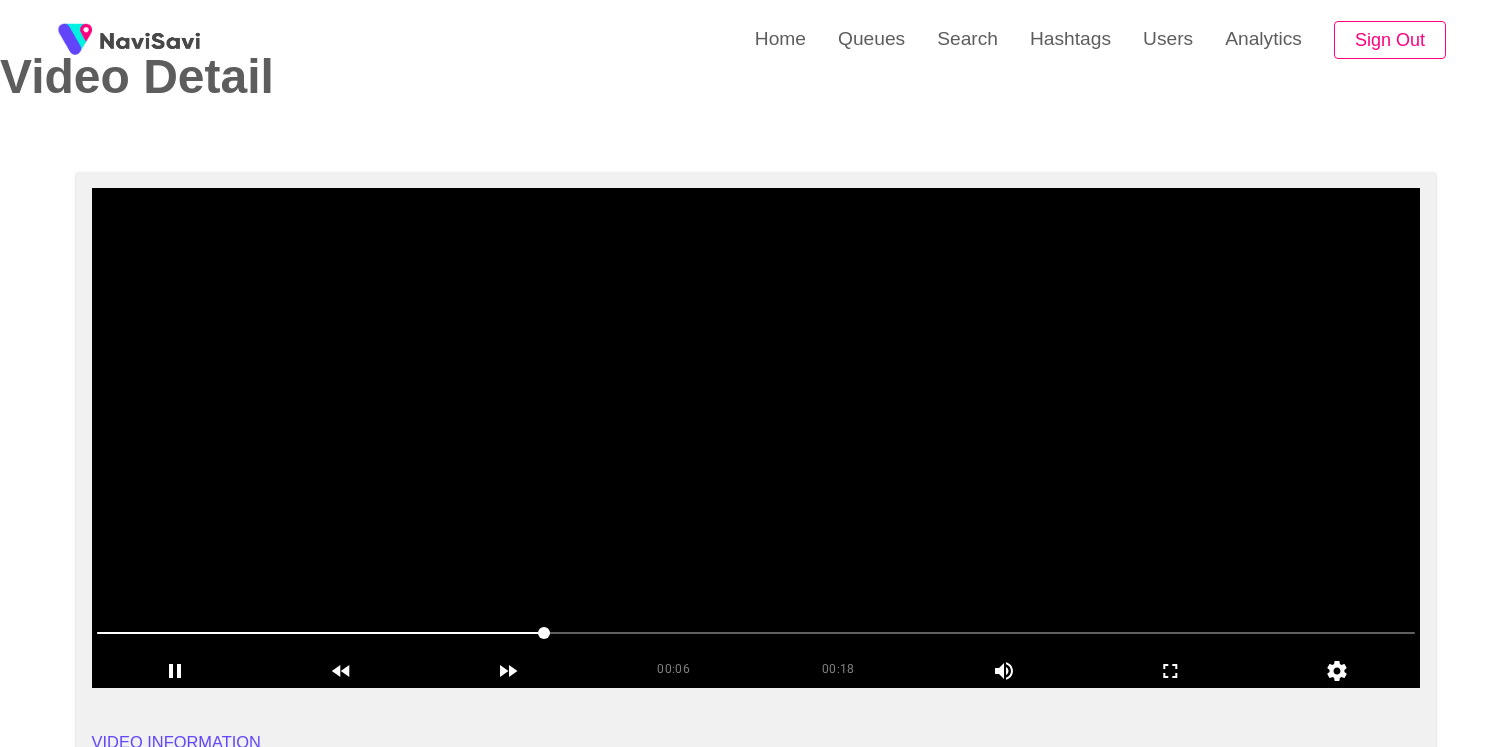 click at bounding box center (756, 438) 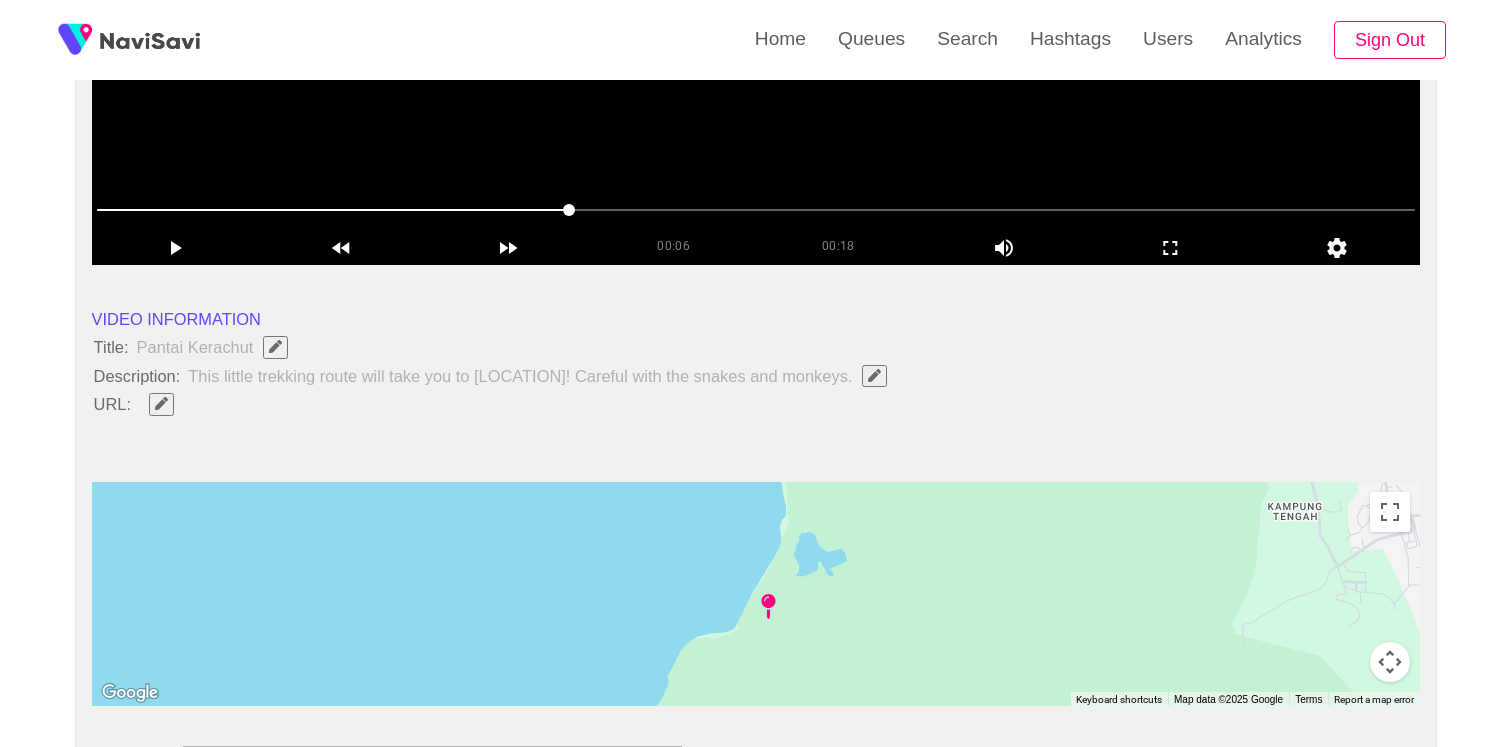 scroll, scrollTop: 775, scrollLeft: 0, axis: vertical 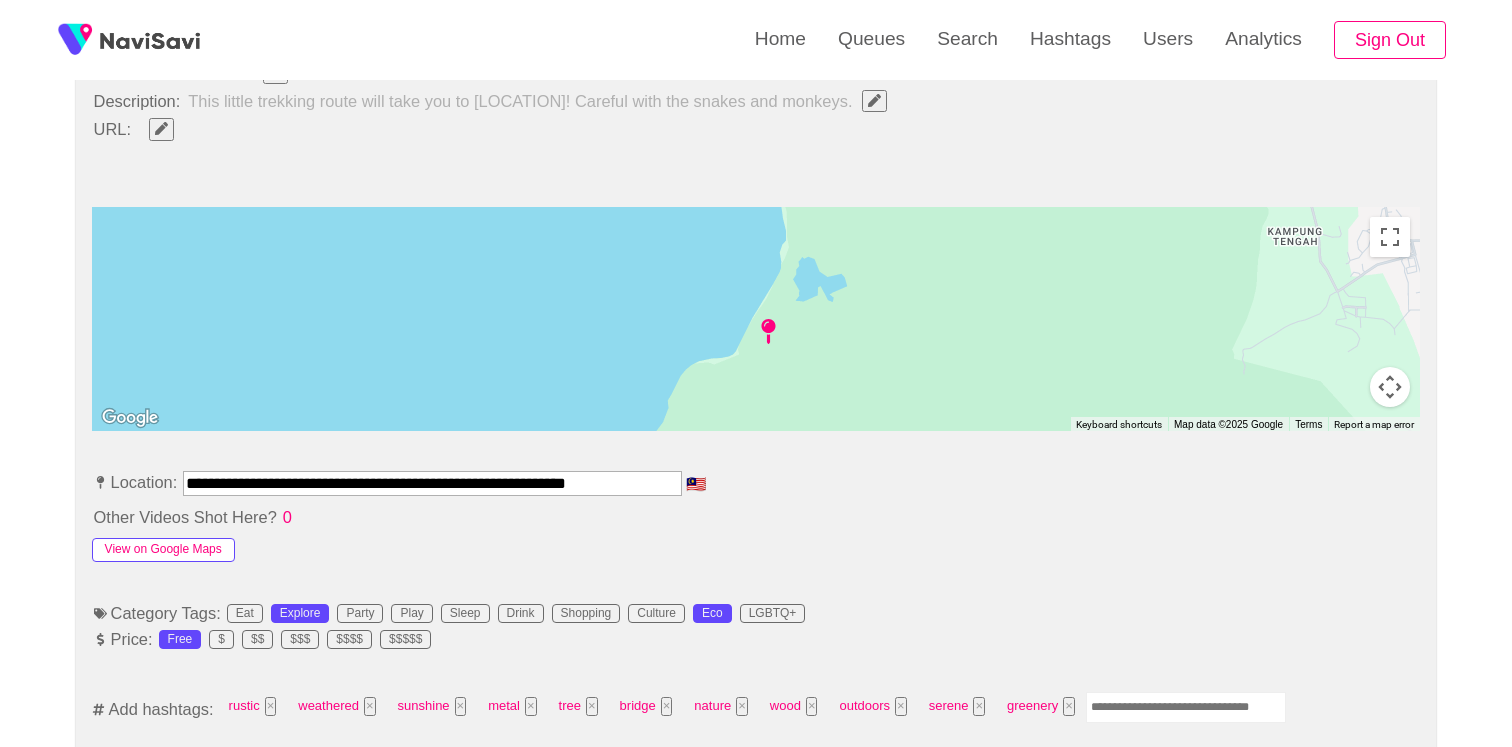 click on "View on Google Maps" at bounding box center (163, 550) 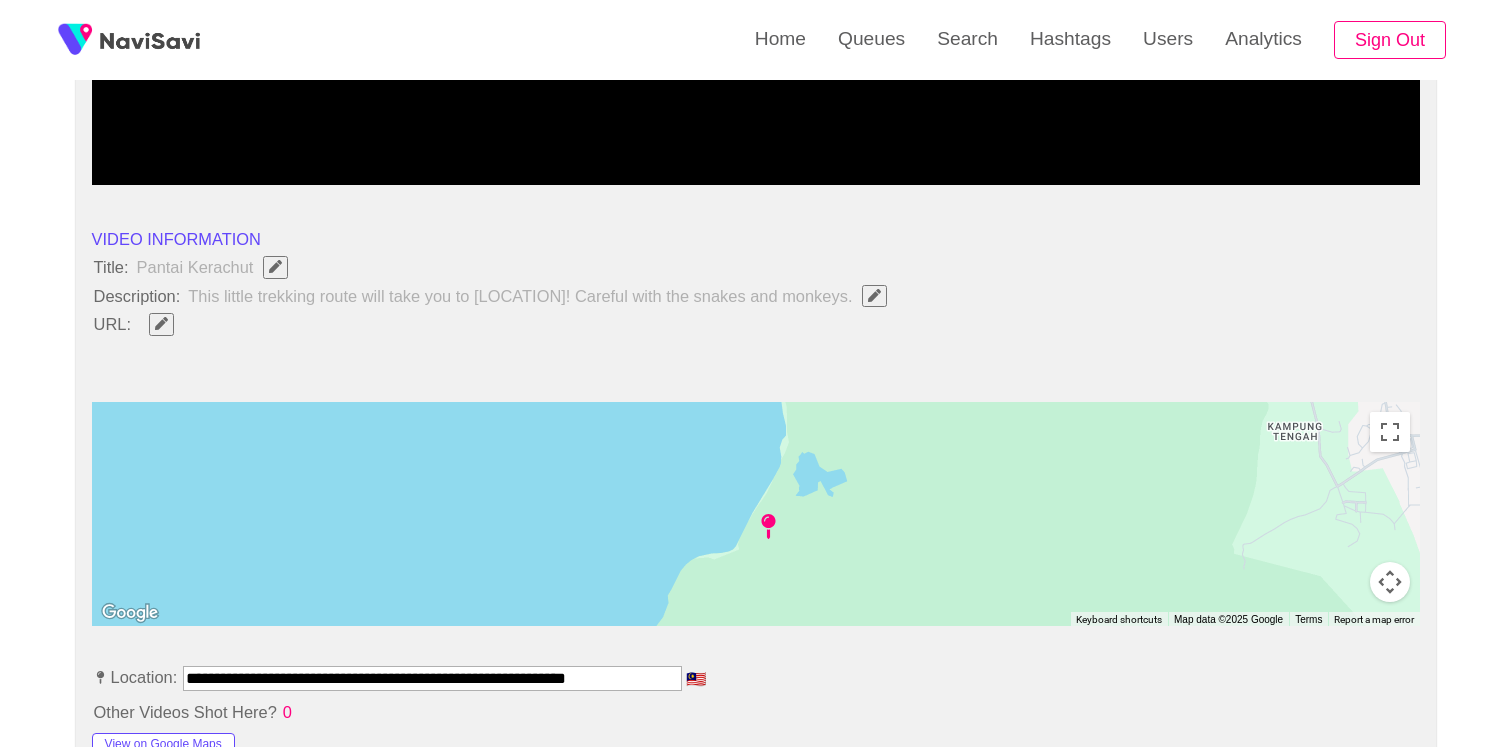 scroll, scrollTop: 130, scrollLeft: 0, axis: vertical 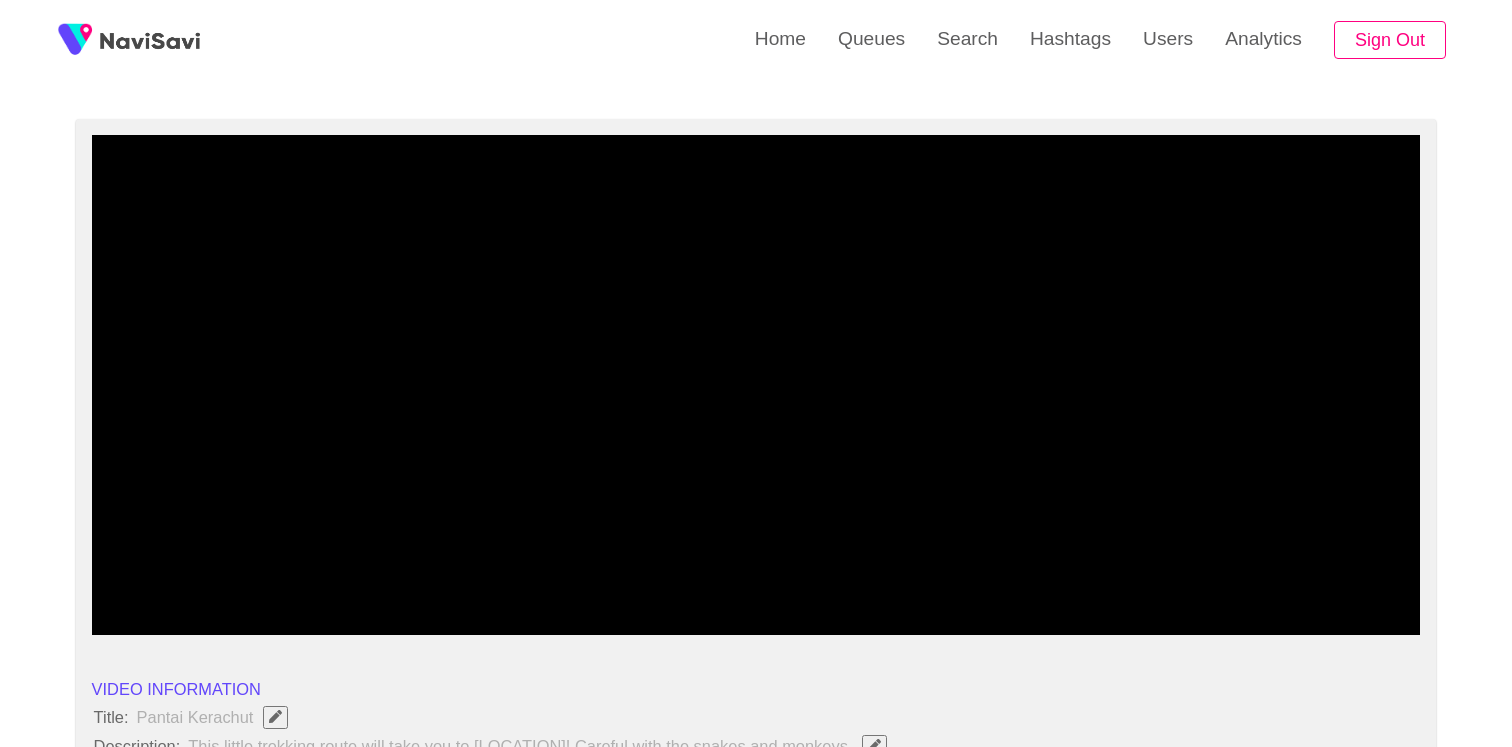 click at bounding box center [756, 385] 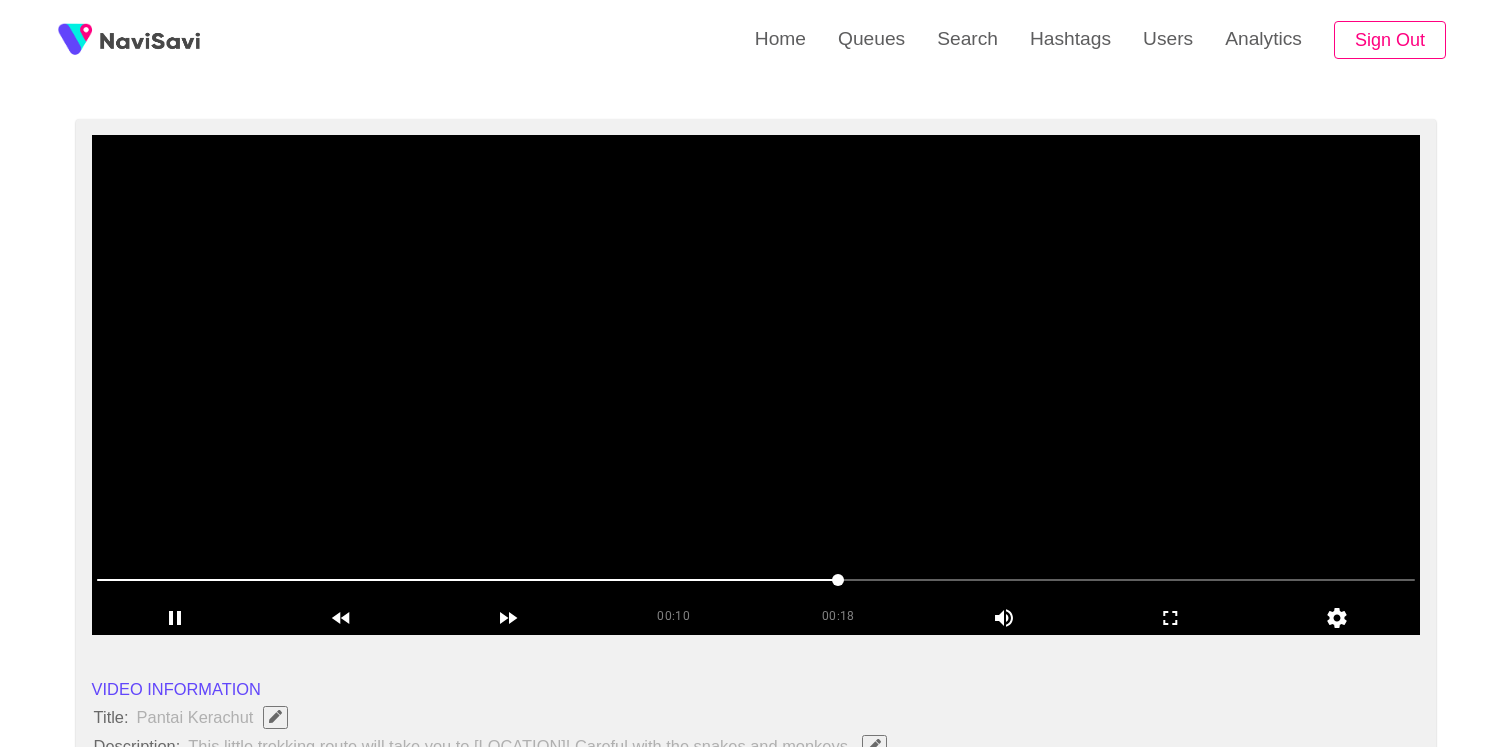 click at bounding box center (756, 385) 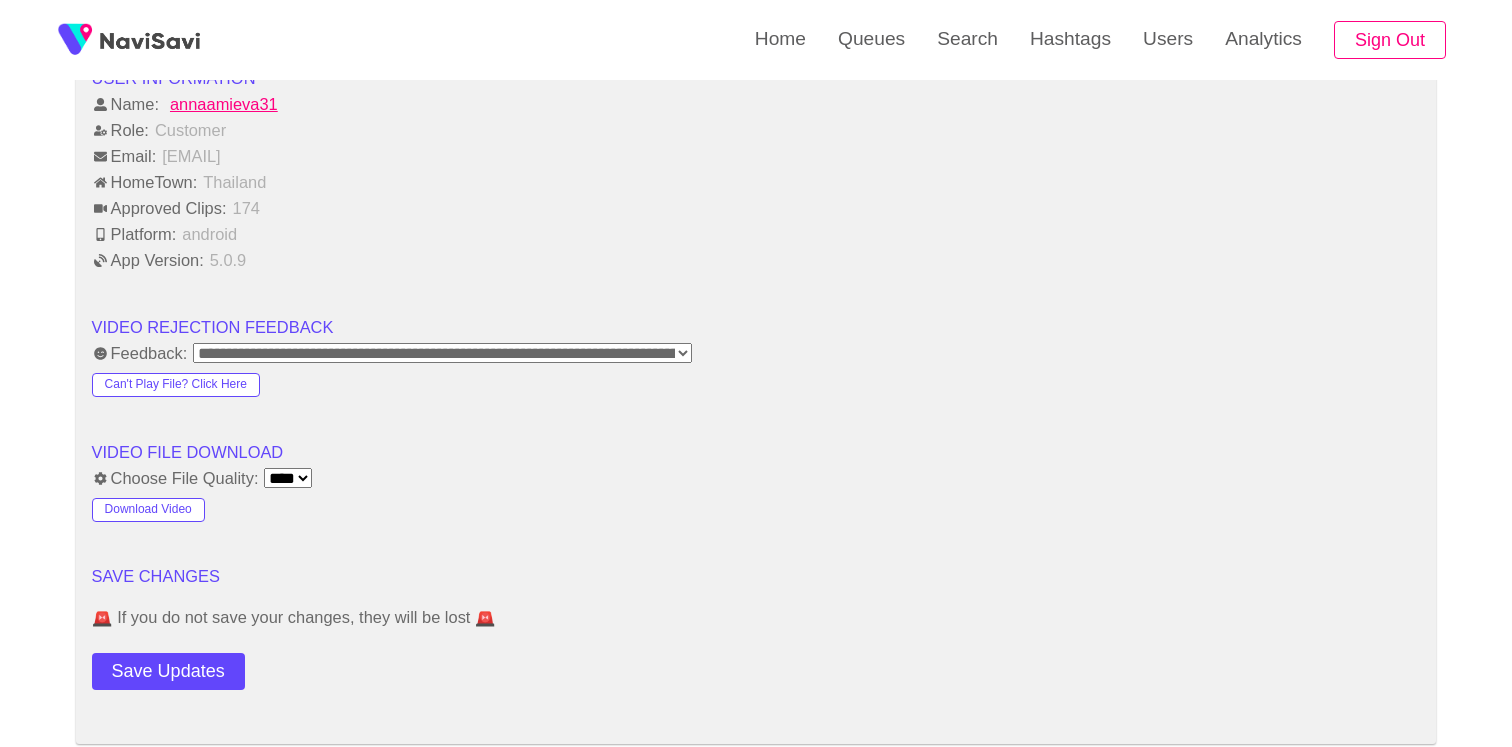 scroll, scrollTop: 1962, scrollLeft: 0, axis: vertical 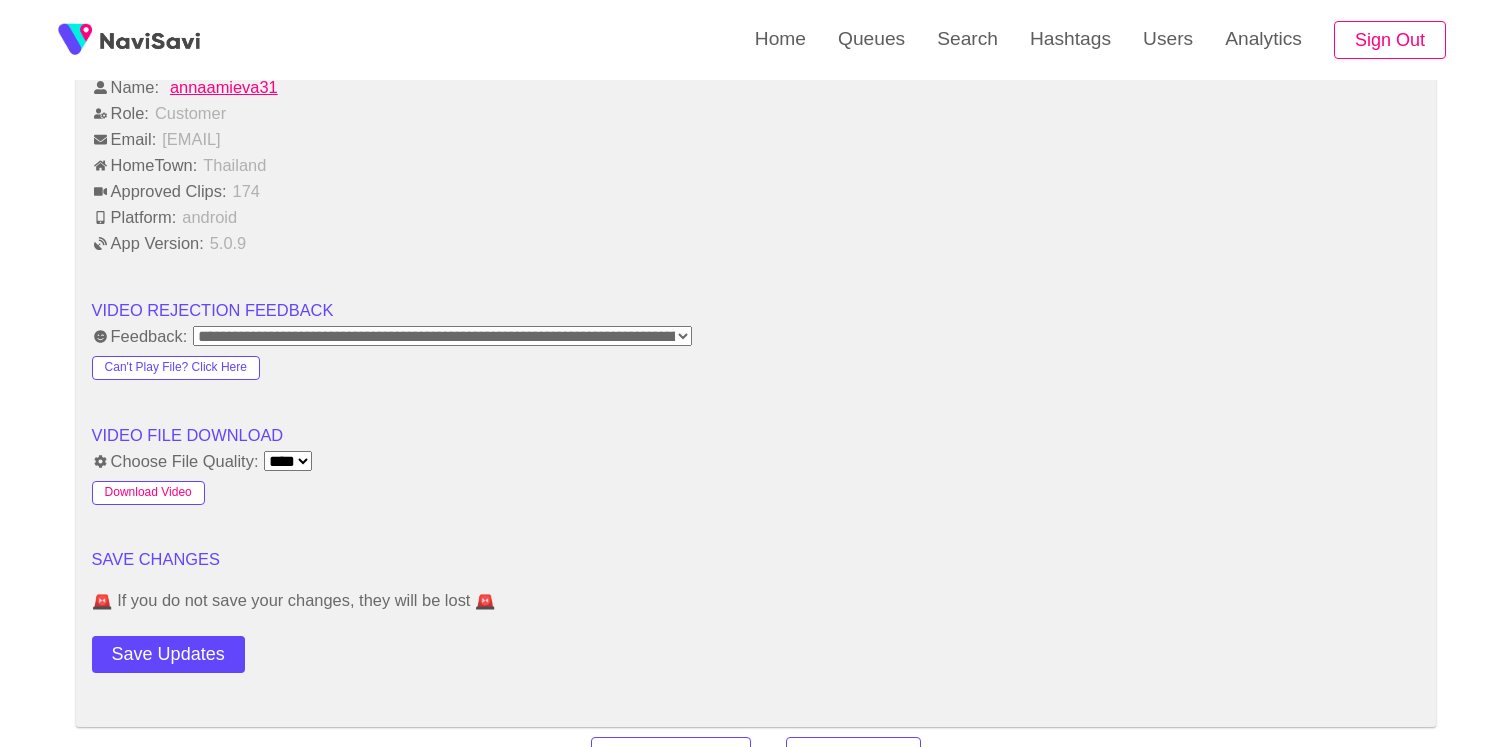 click on "Download Video" at bounding box center (148, 493) 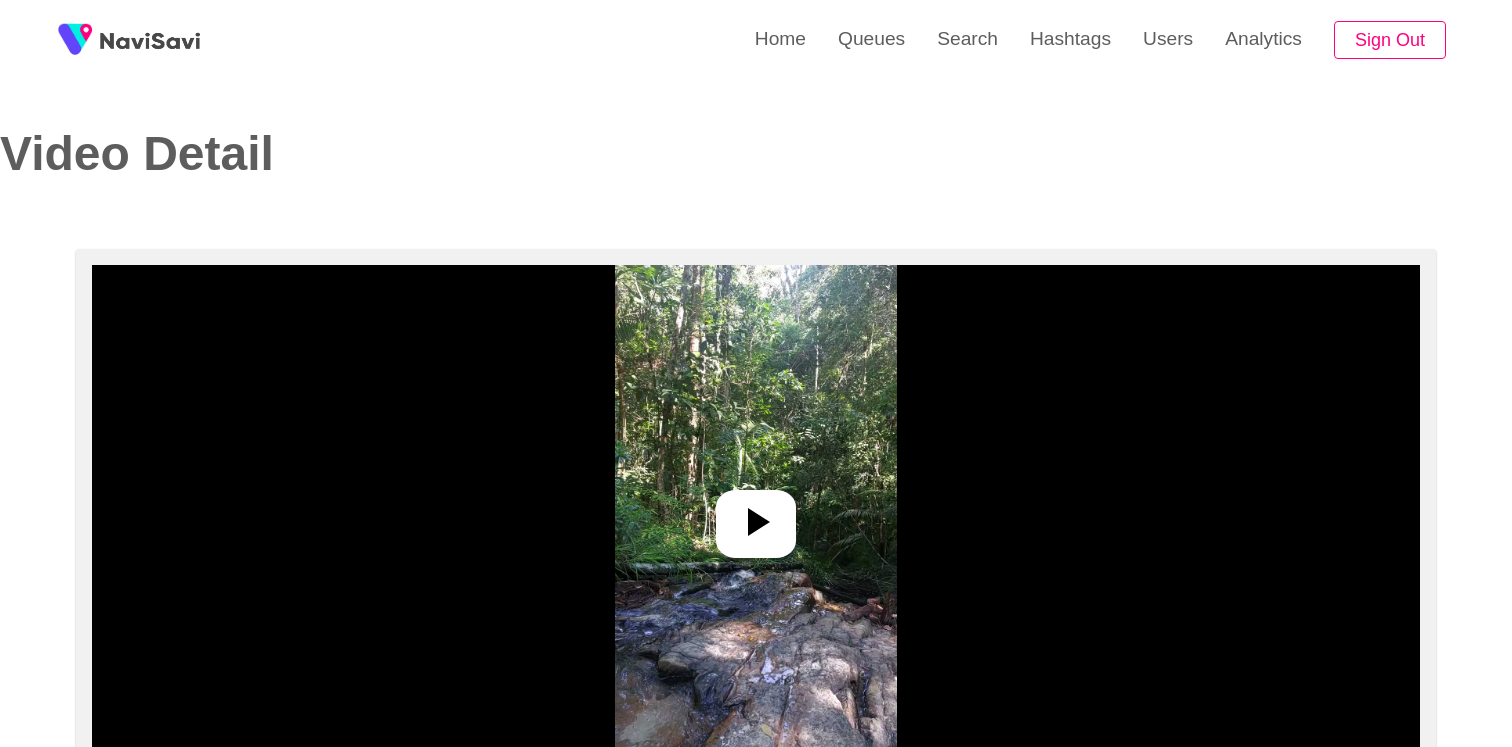 select on "**********" 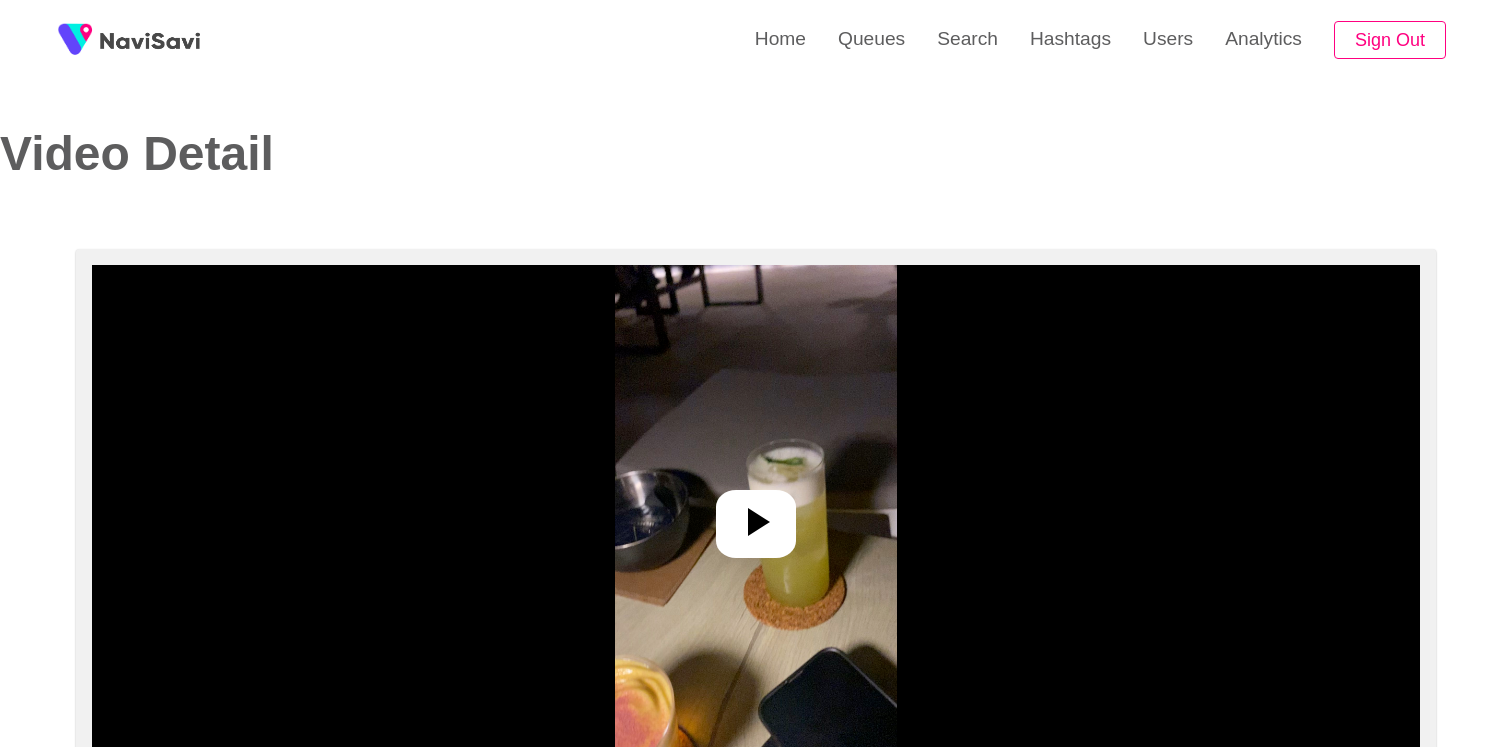 select on "**********" 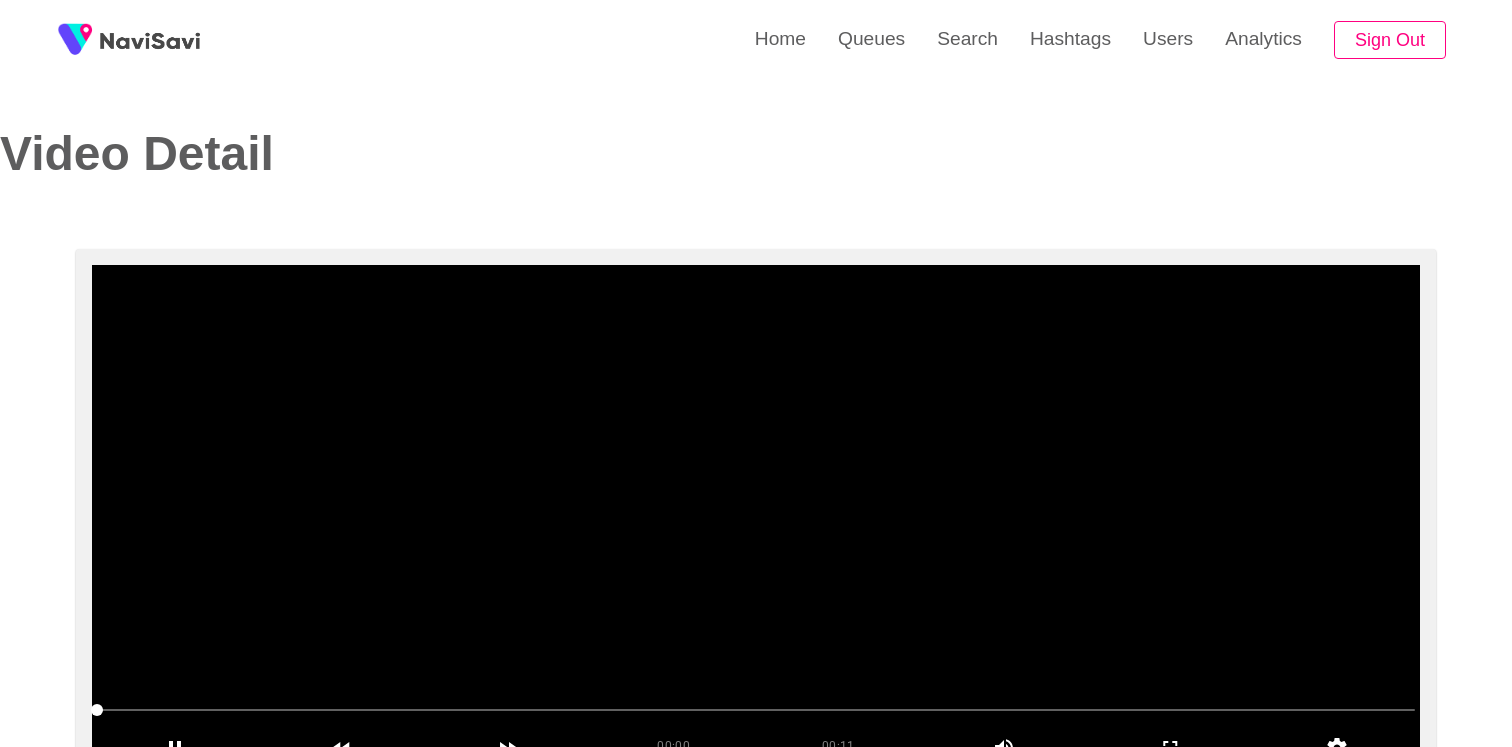 click at bounding box center (756, 515) 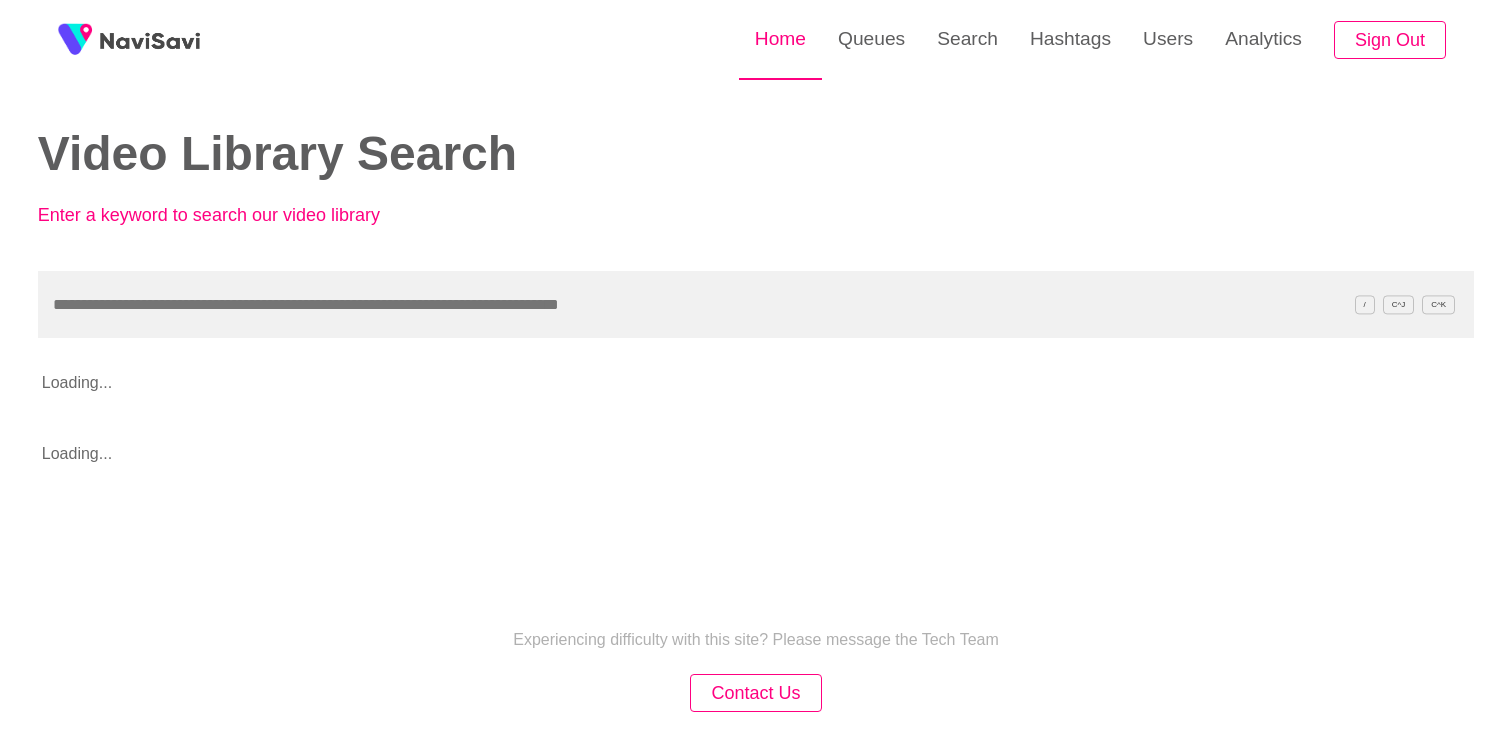 scroll, scrollTop: 0, scrollLeft: 0, axis: both 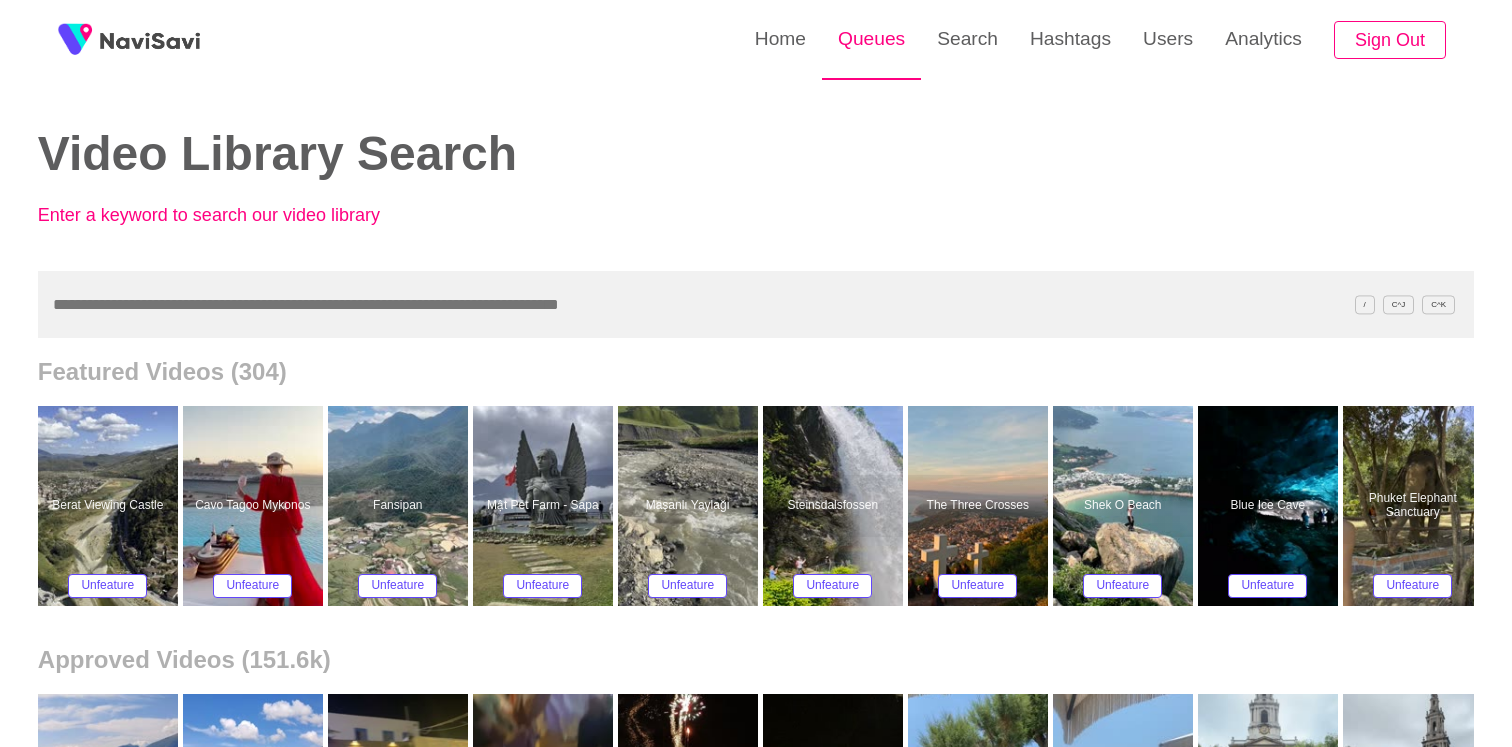 click on "Queues" at bounding box center [871, 39] 